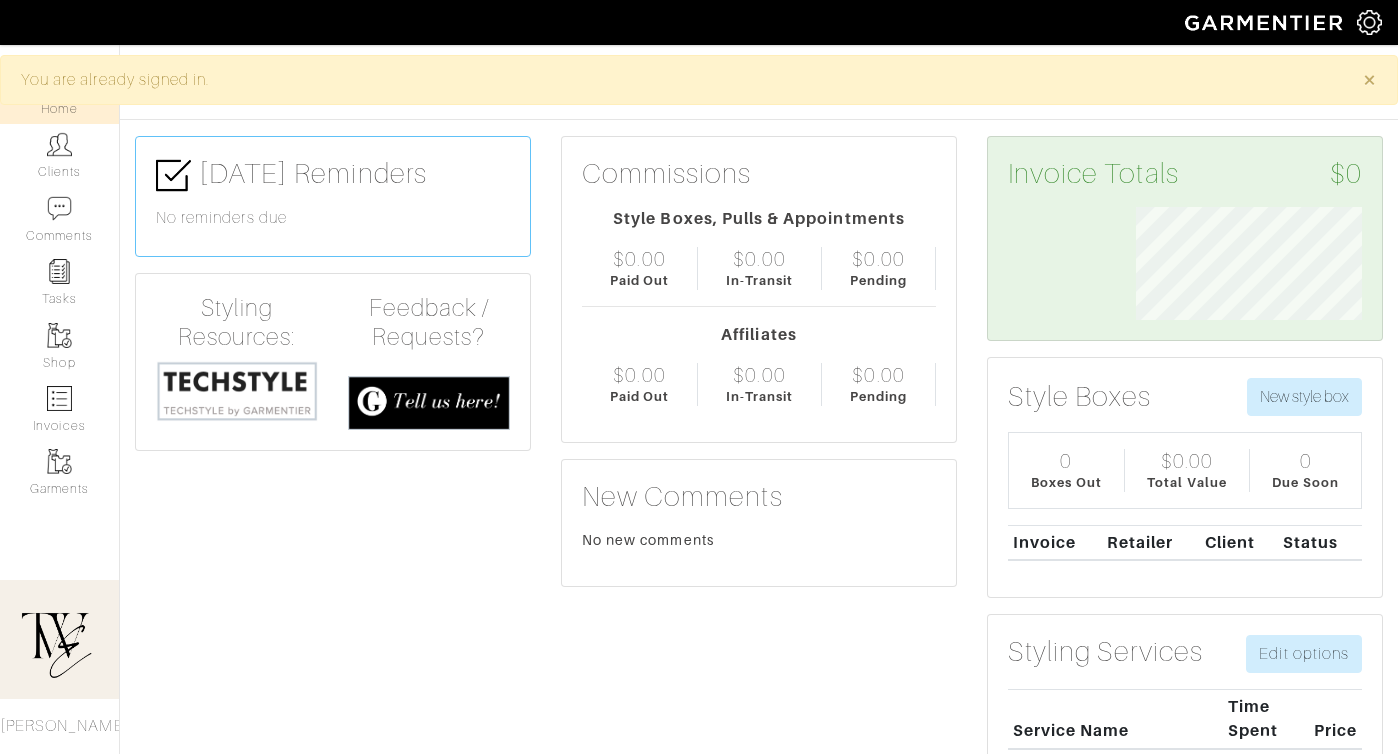scroll, scrollTop: 0, scrollLeft: 0, axis: both 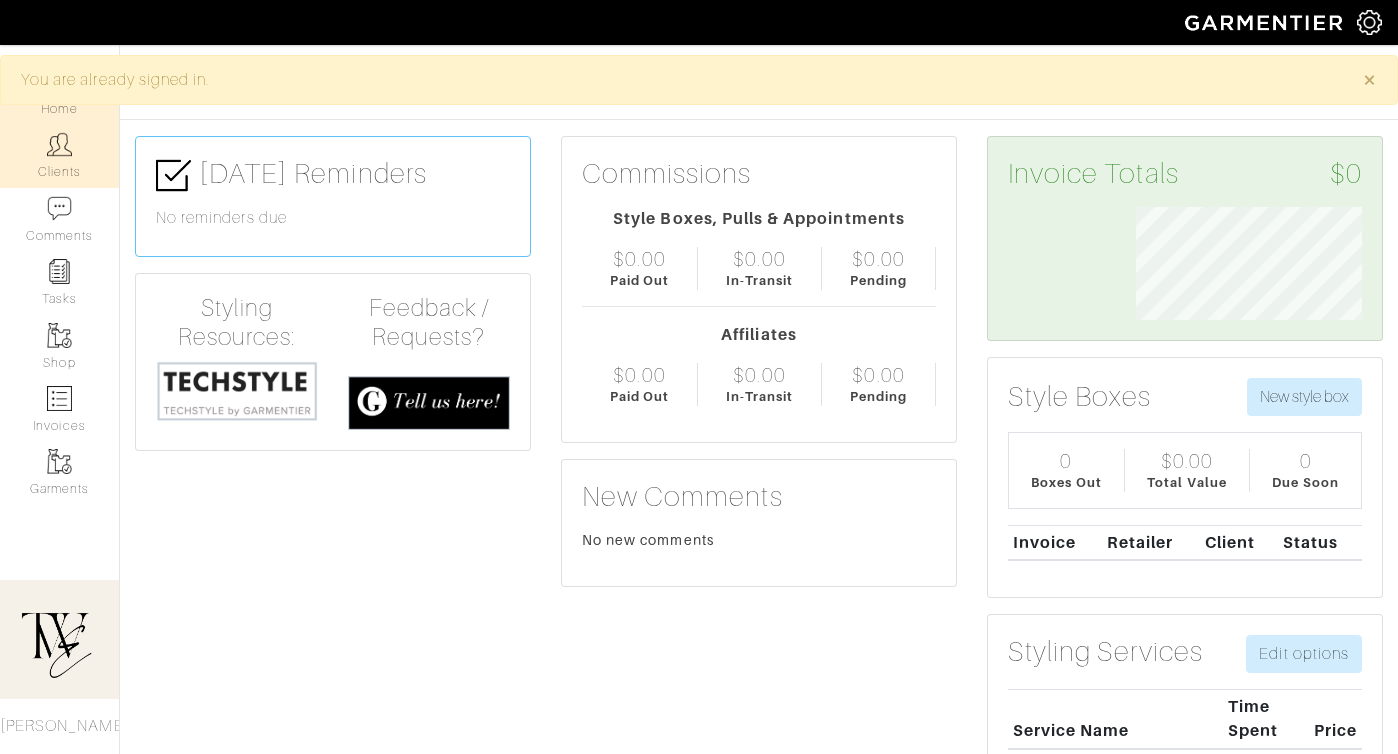 click on "Clients" at bounding box center (59, 155) 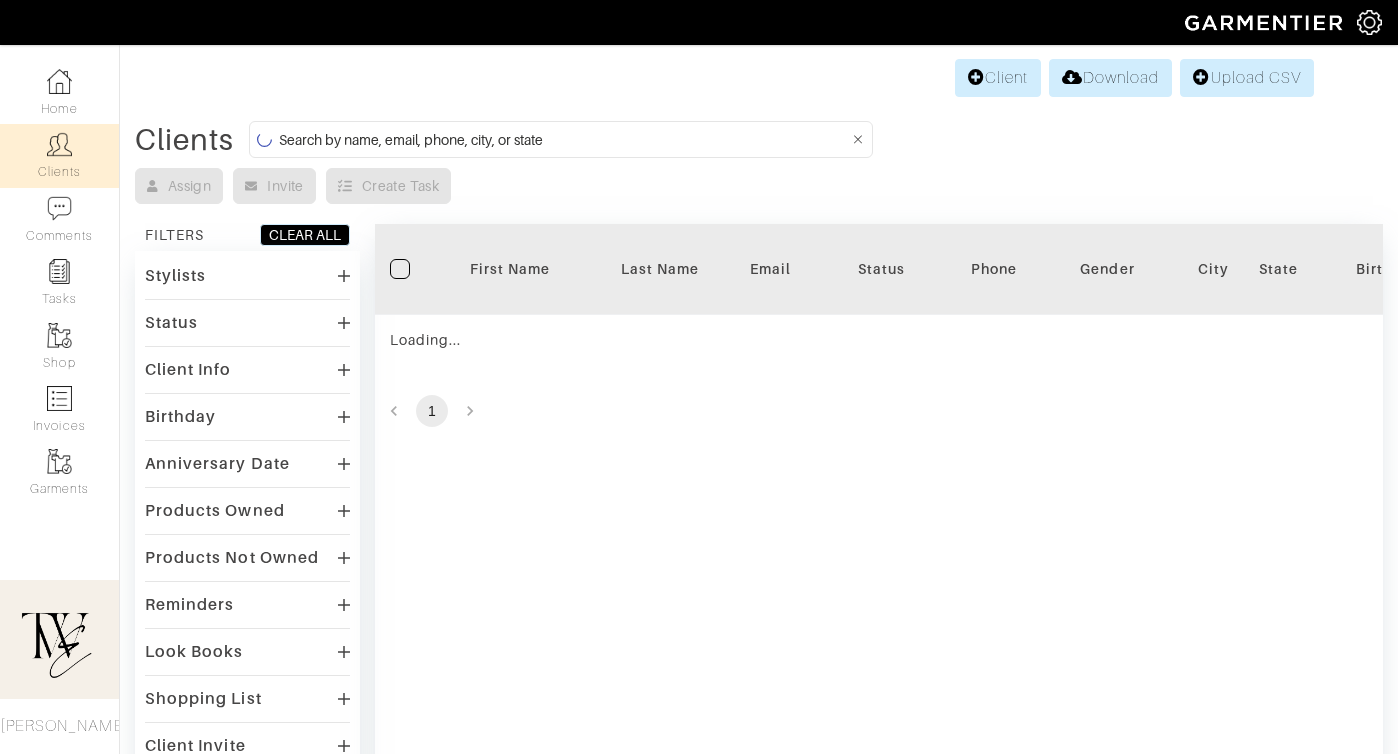 click on "First Name" at bounding box center (510, 269) 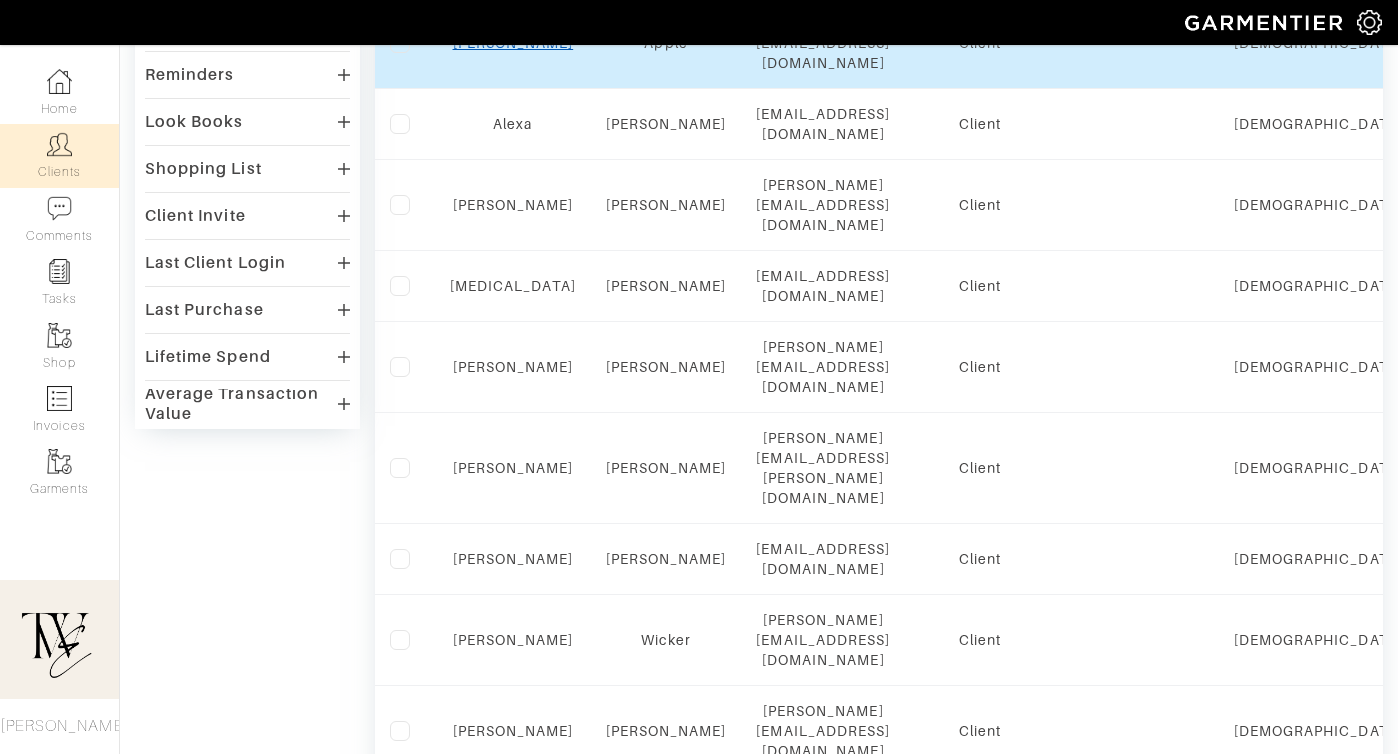 scroll, scrollTop: 1374, scrollLeft: 0, axis: vertical 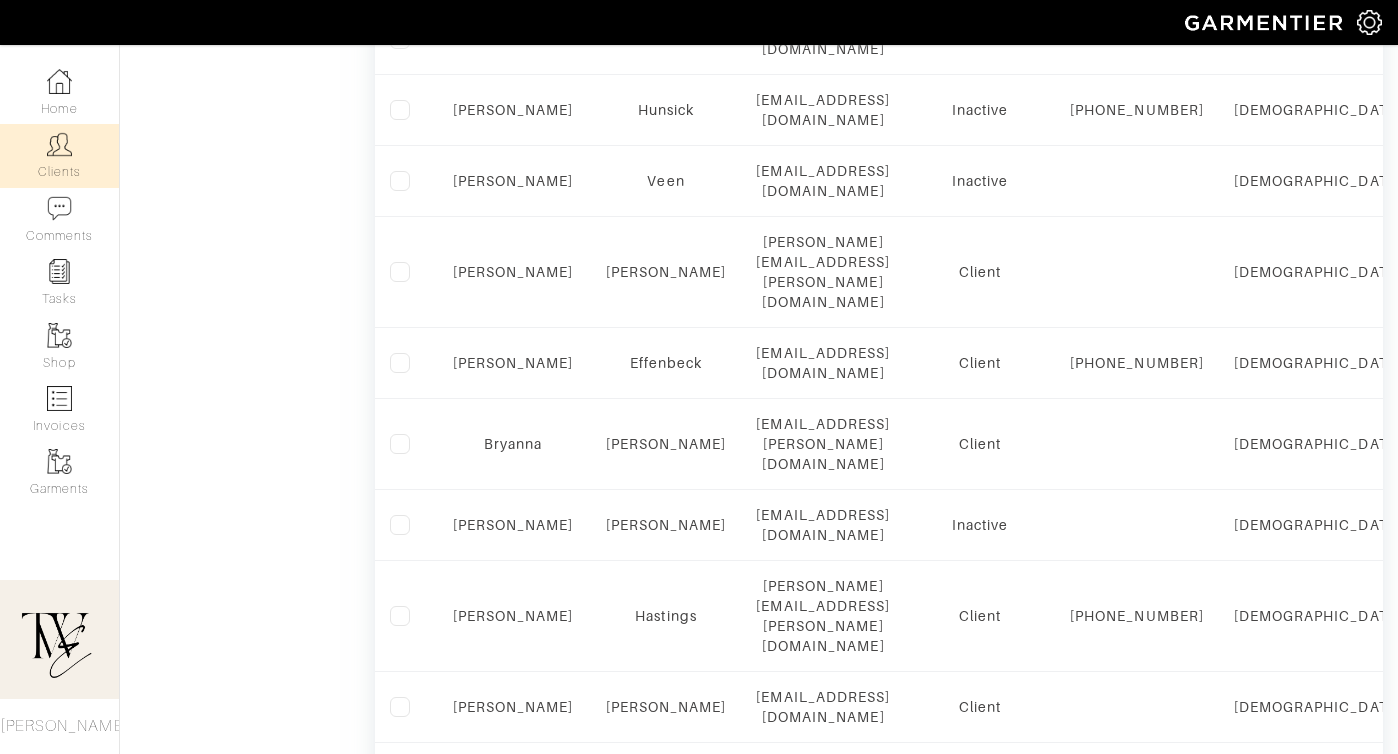 click on "4" at bounding box center [546, 1042] 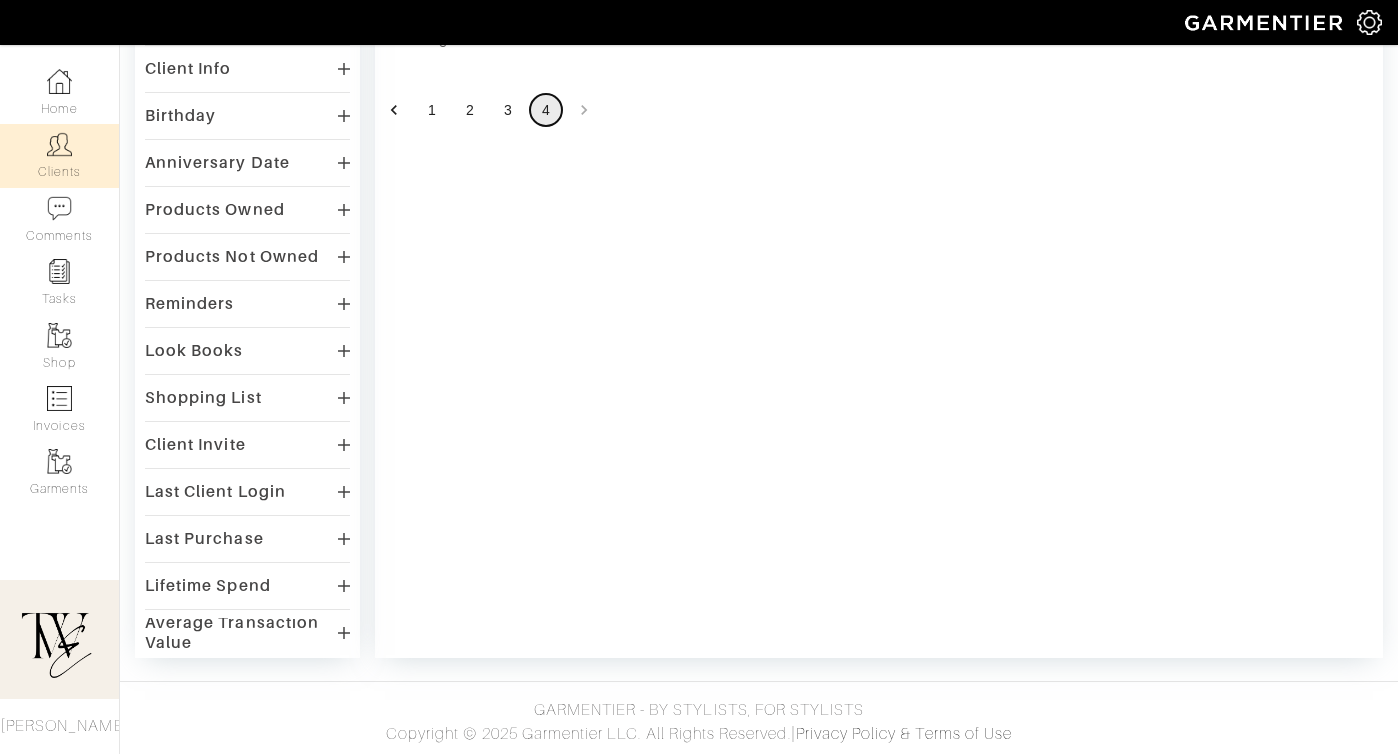 scroll, scrollTop: 622, scrollLeft: 0, axis: vertical 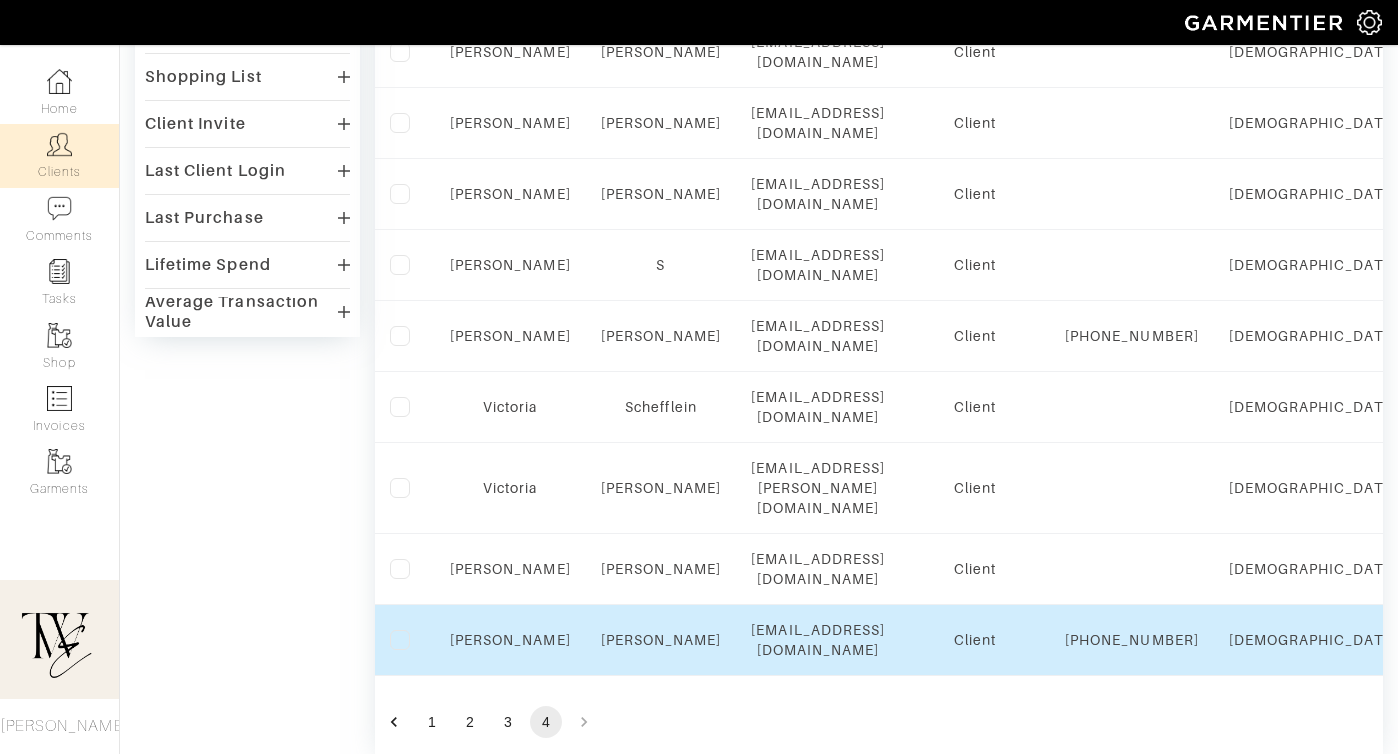 click on "Yelena" at bounding box center (510, 640) 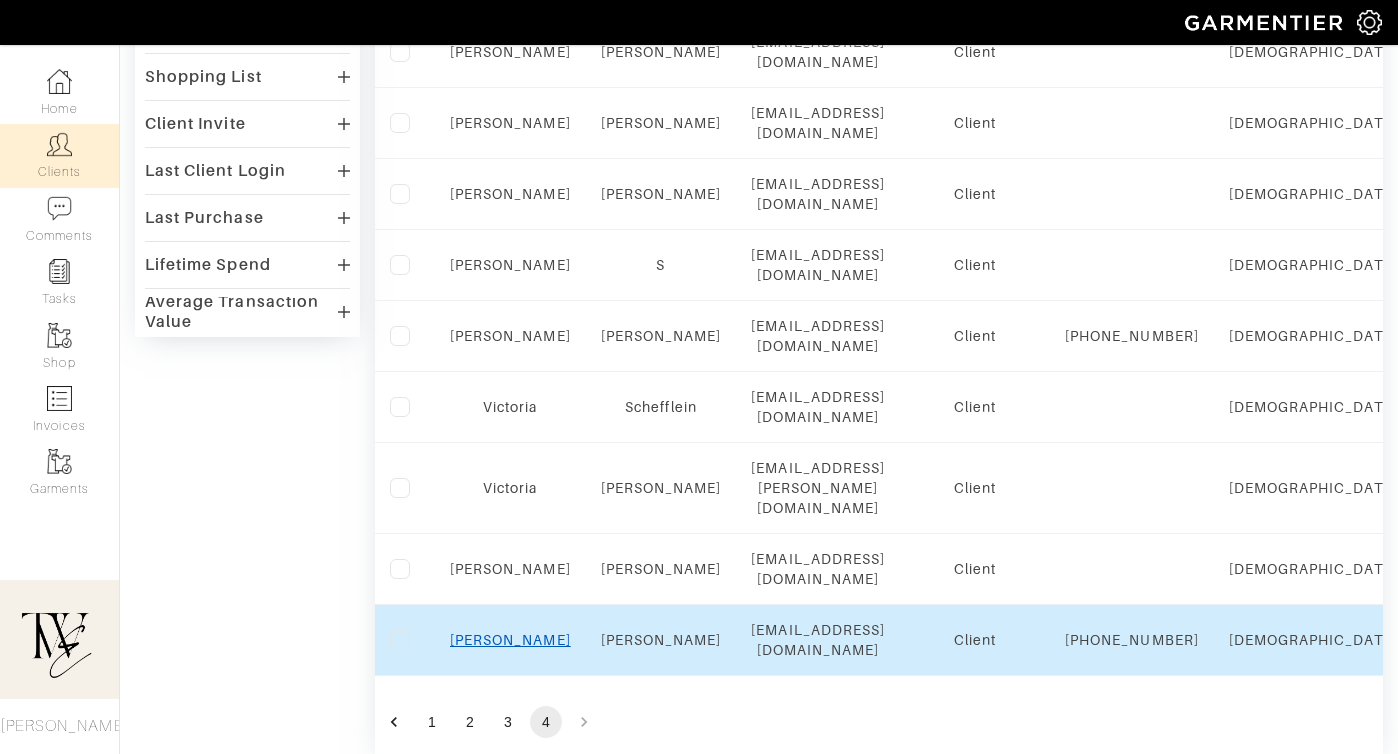 click on "Yelena" at bounding box center [510, 640] 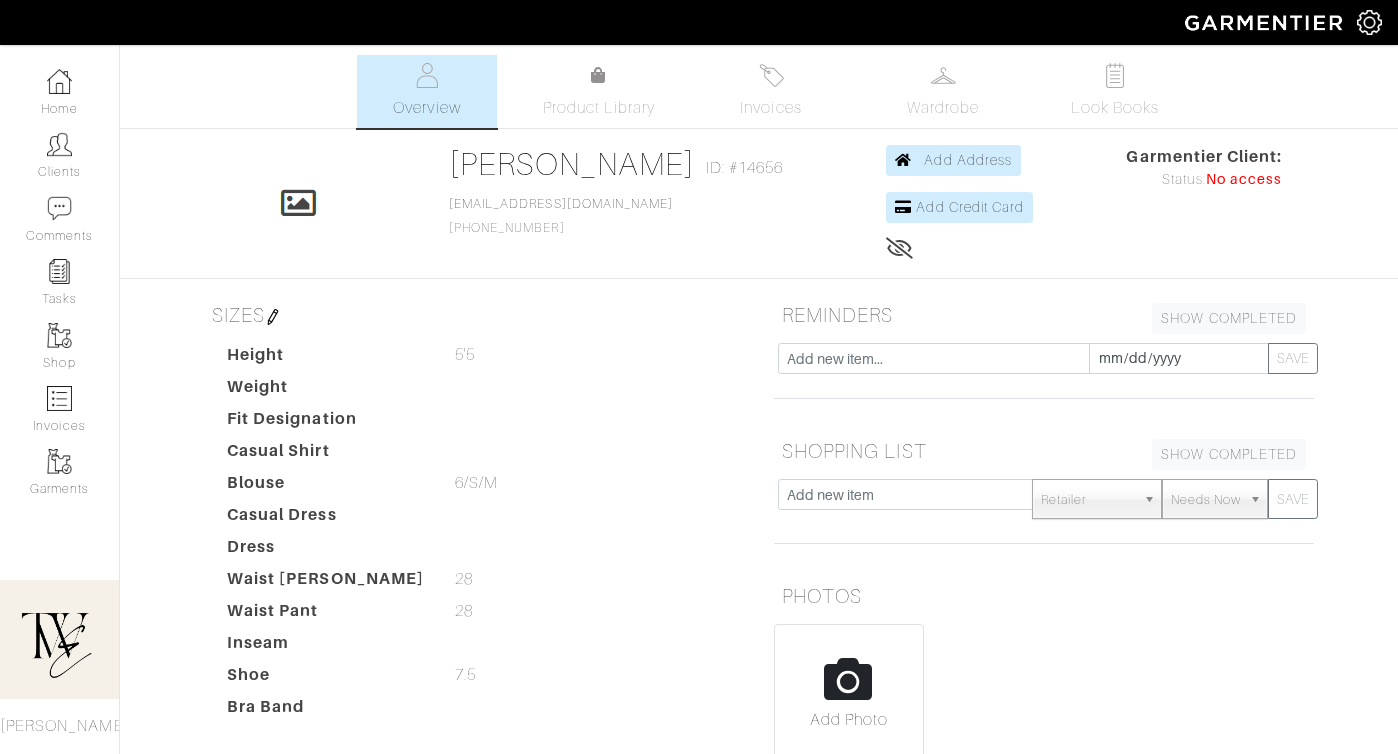 scroll, scrollTop: 0, scrollLeft: 0, axis: both 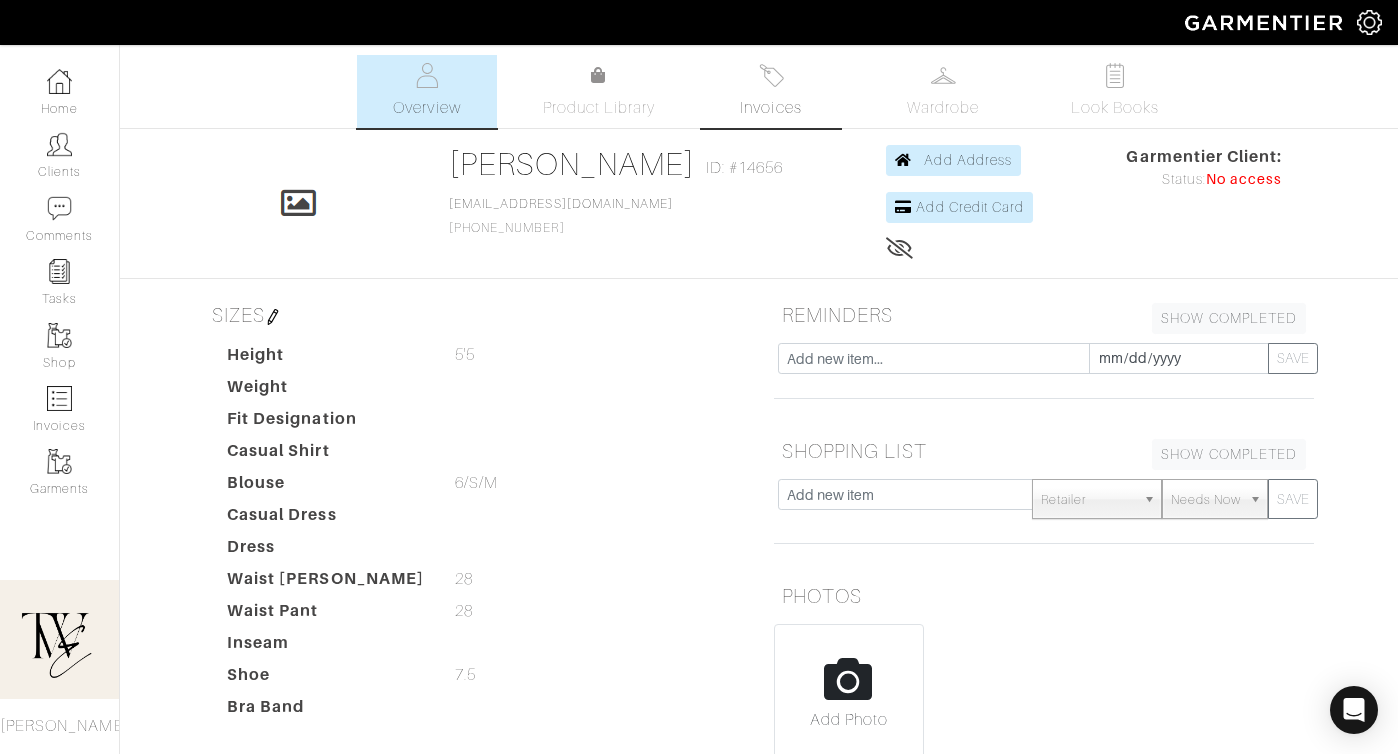 click on "Invoices" at bounding box center [771, 91] 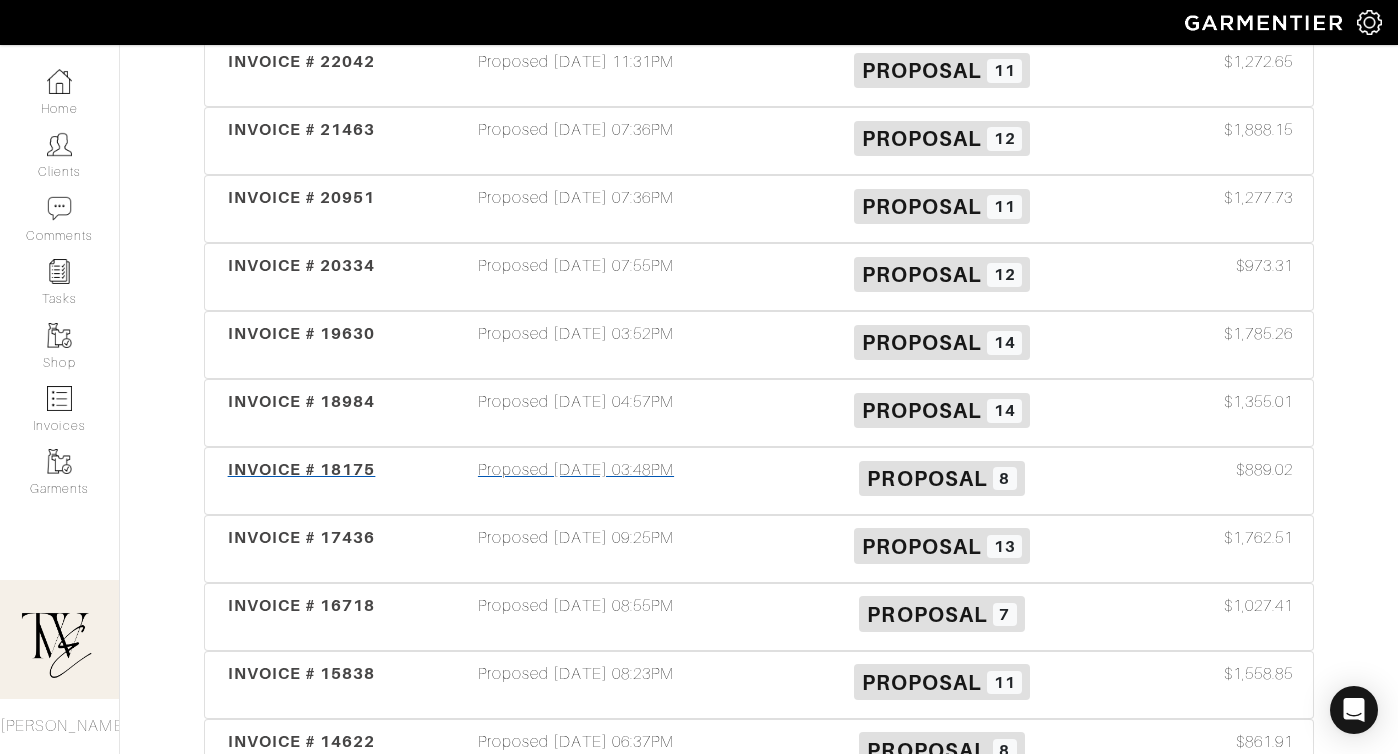 scroll, scrollTop: 0, scrollLeft: 0, axis: both 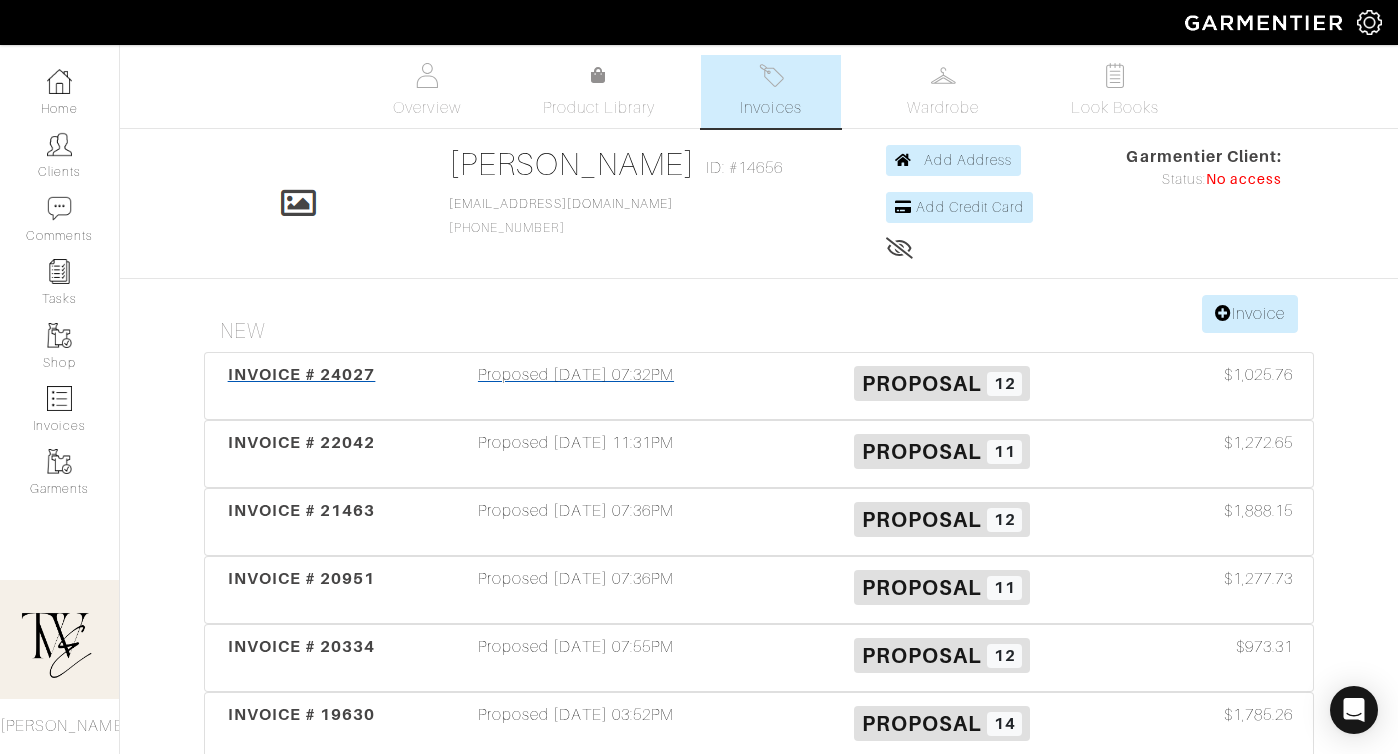 click on "INVOICE # 24027" at bounding box center [302, 374] 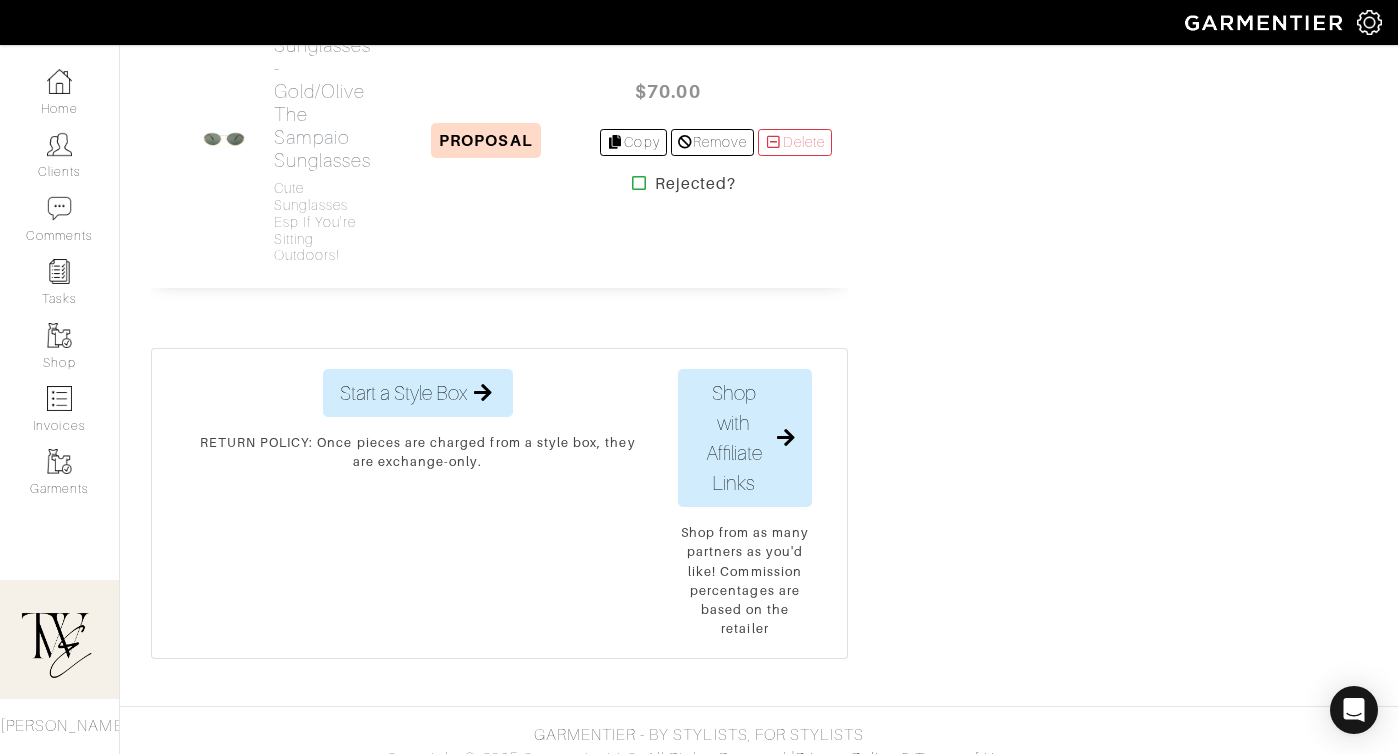 scroll, scrollTop: 3682, scrollLeft: 0, axis: vertical 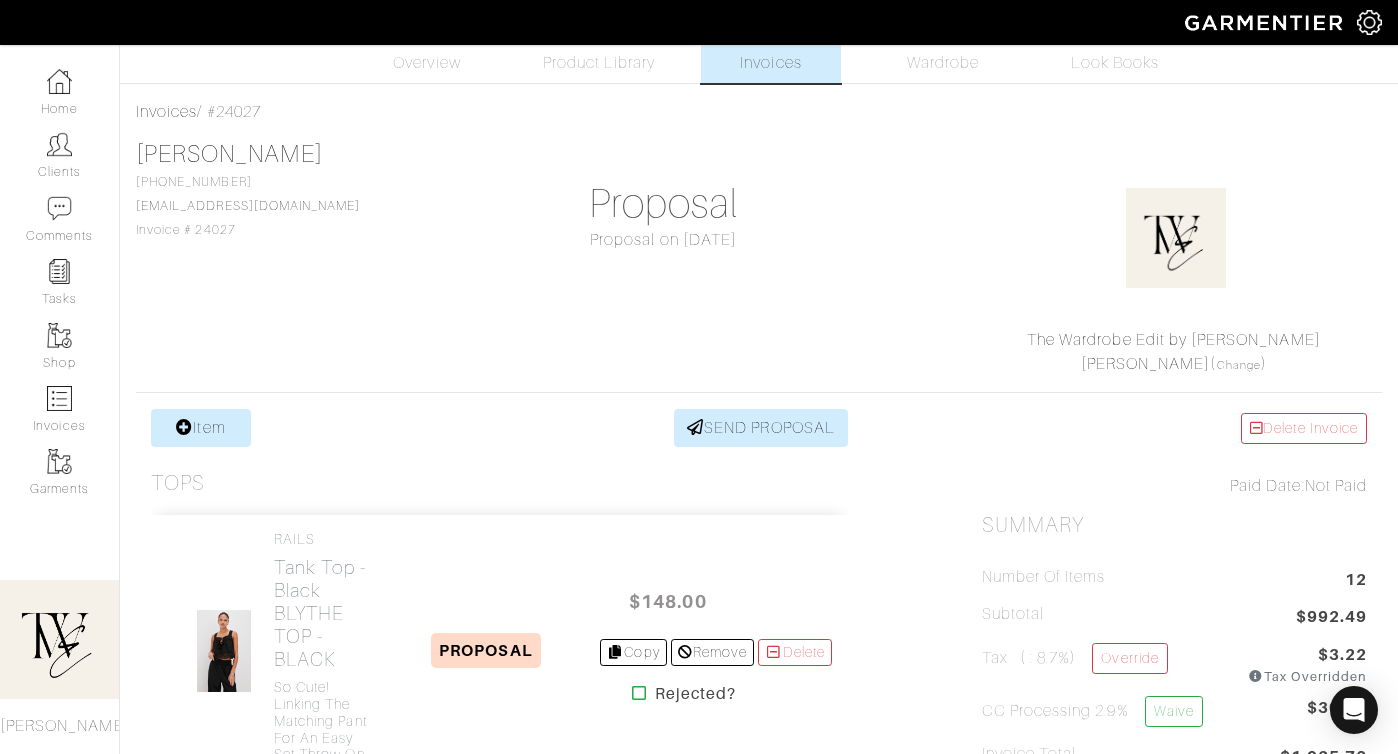 click on "Yelena Hamilton
267-255-1038
yelenalhamilton@gmail.com
Invoice # 24027
Proposal
Proposal on 07/02/25
The Wardrobe Edit by Regan
Regan Heinrichs
( Change )" at bounding box center (759, 258) 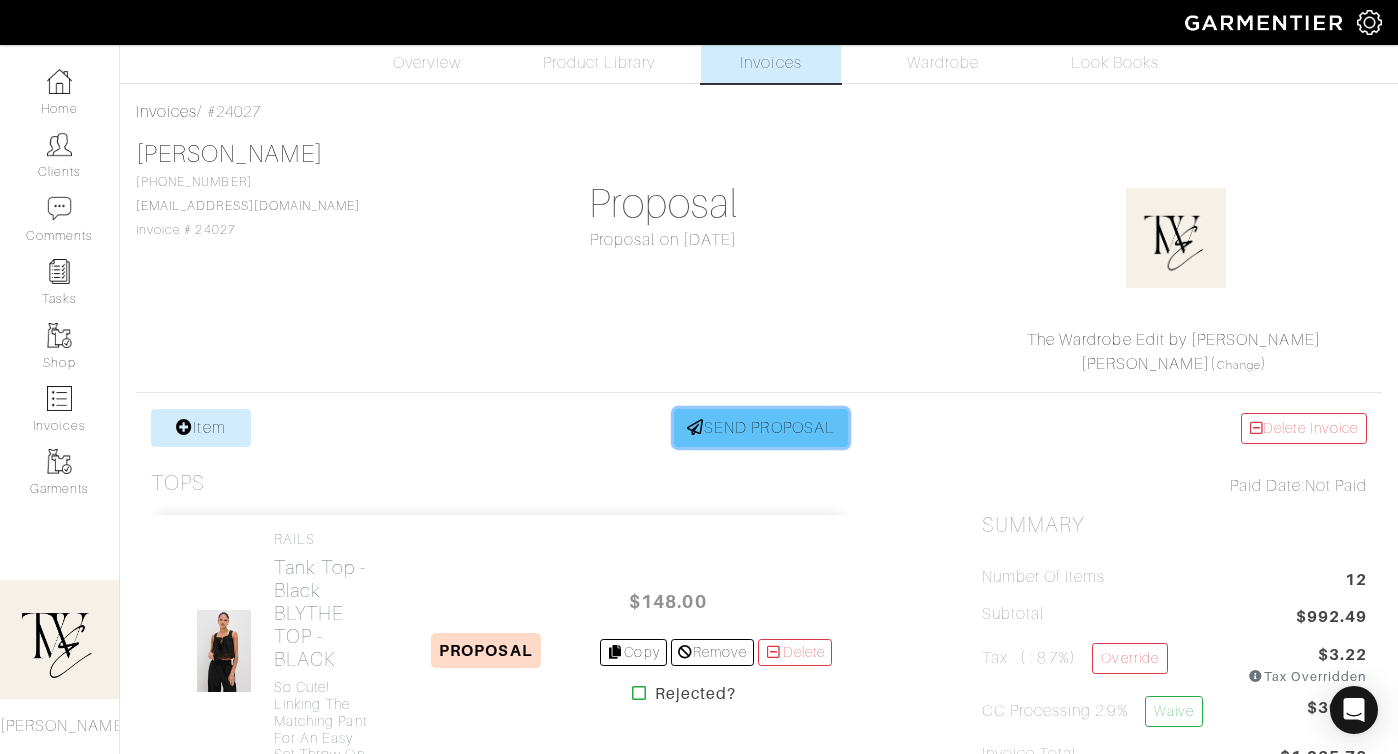 click on "SEND PROPOSAL" at bounding box center (761, 428) 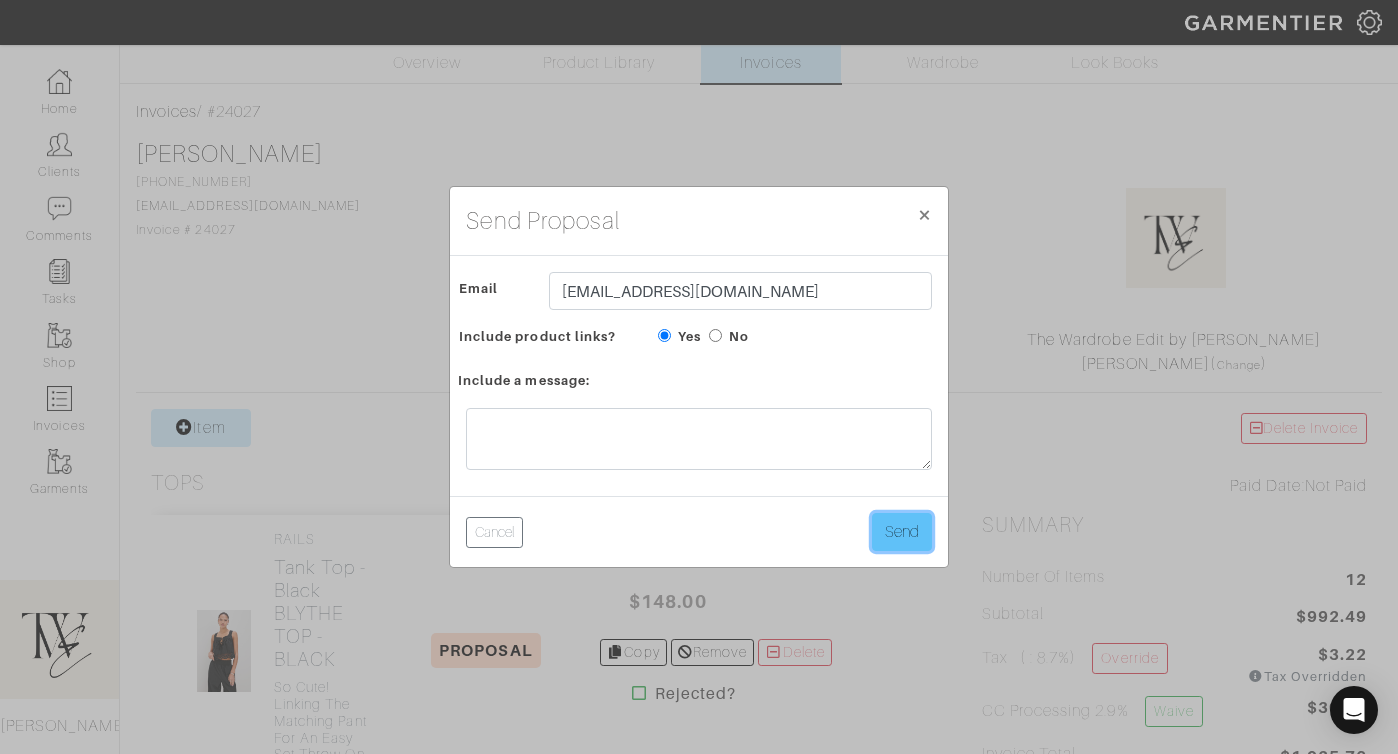 click on "Send" at bounding box center [902, 532] 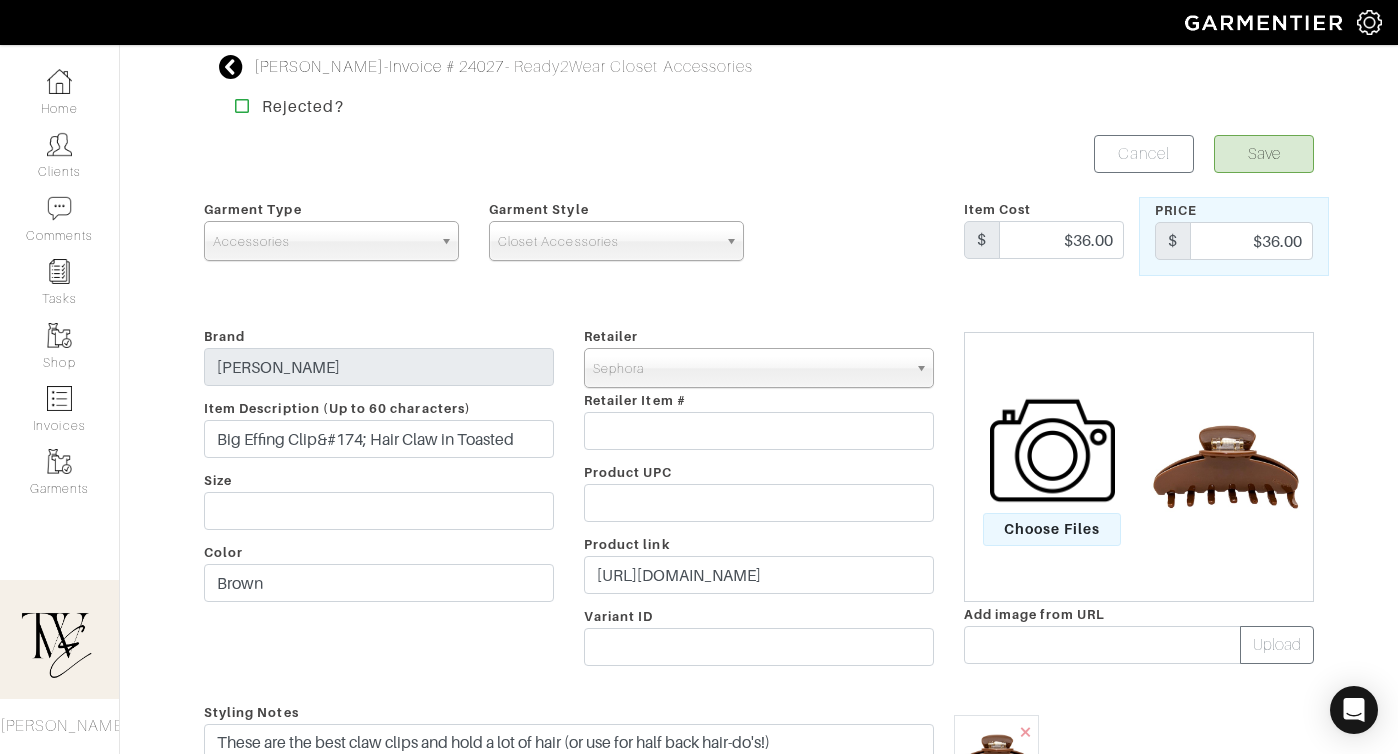 scroll, scrollTop: 0, scrollLeft: 0, axis: both 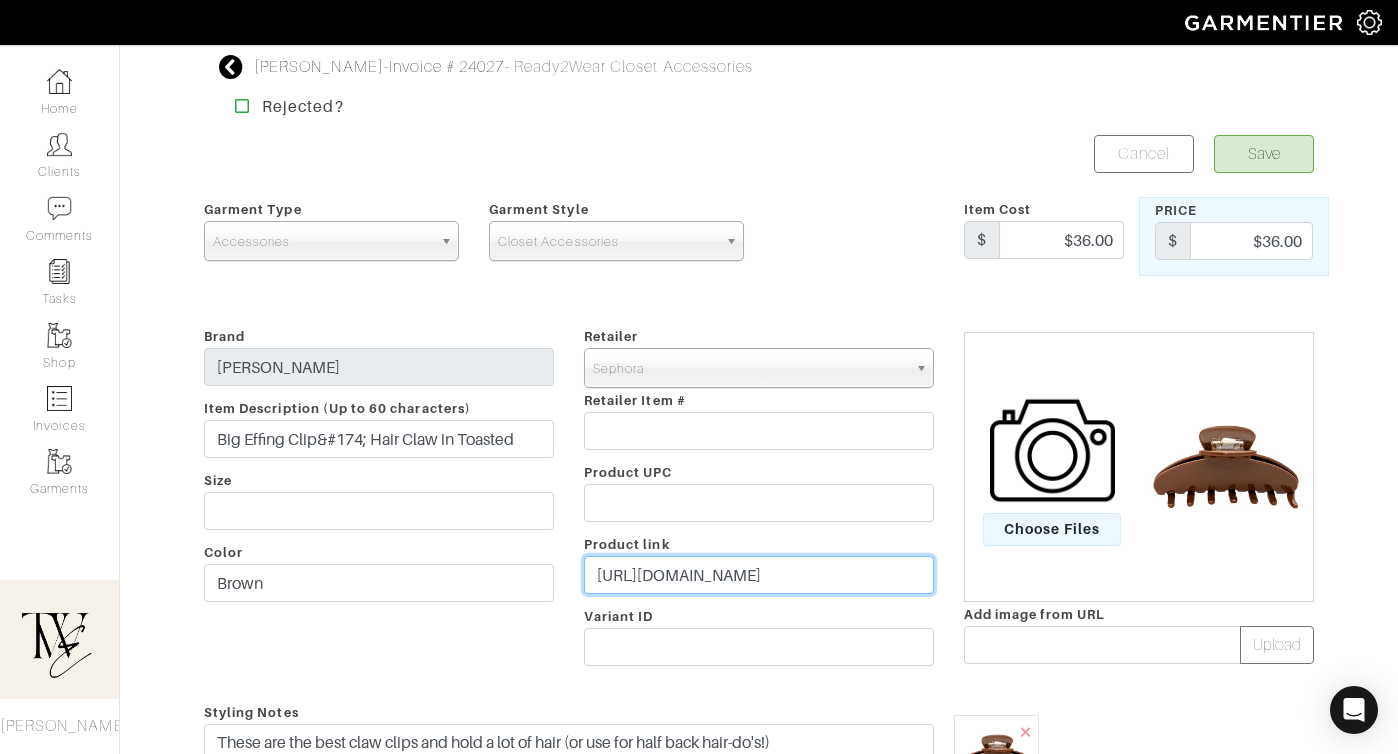 click on "https://go.shopmy.us/p-20577293" at bounding box center (759, 575) 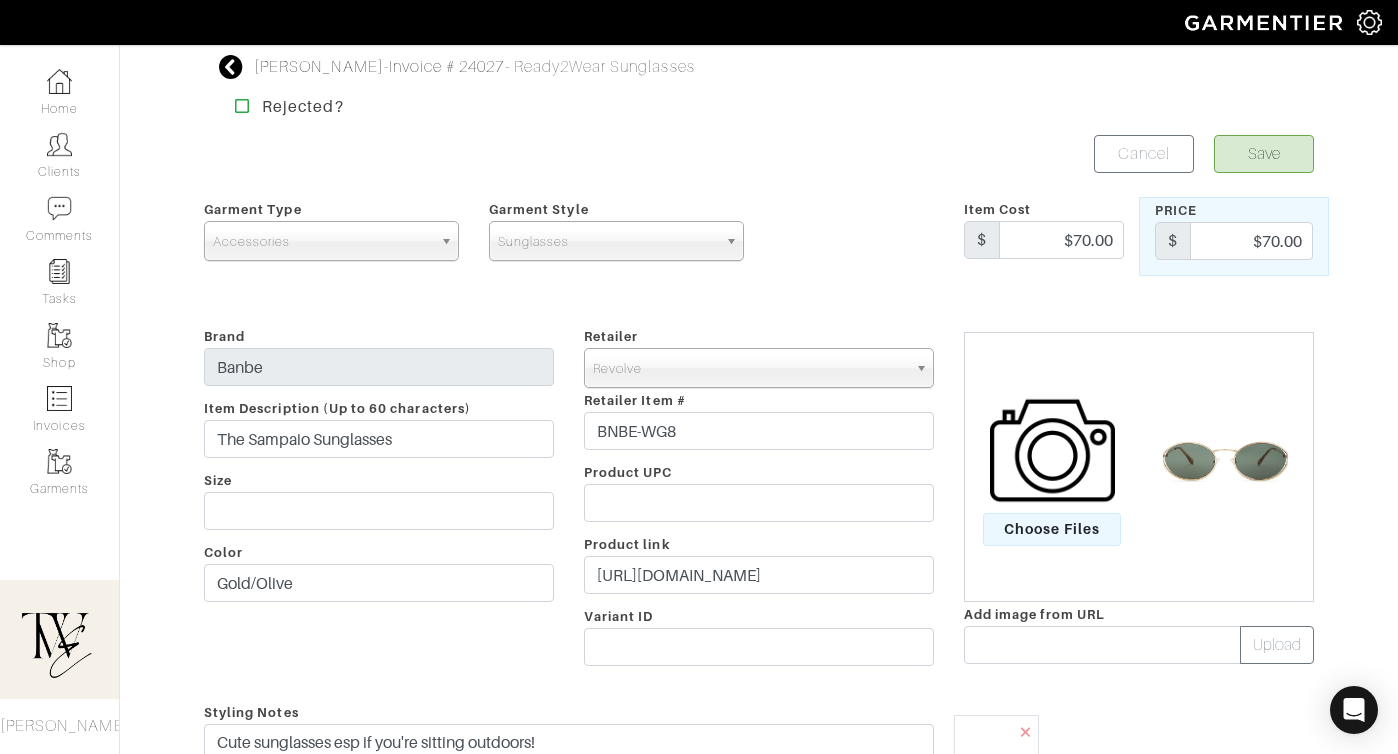 scroll, scrollTop: 0, scrollLeft: 0, axis: both 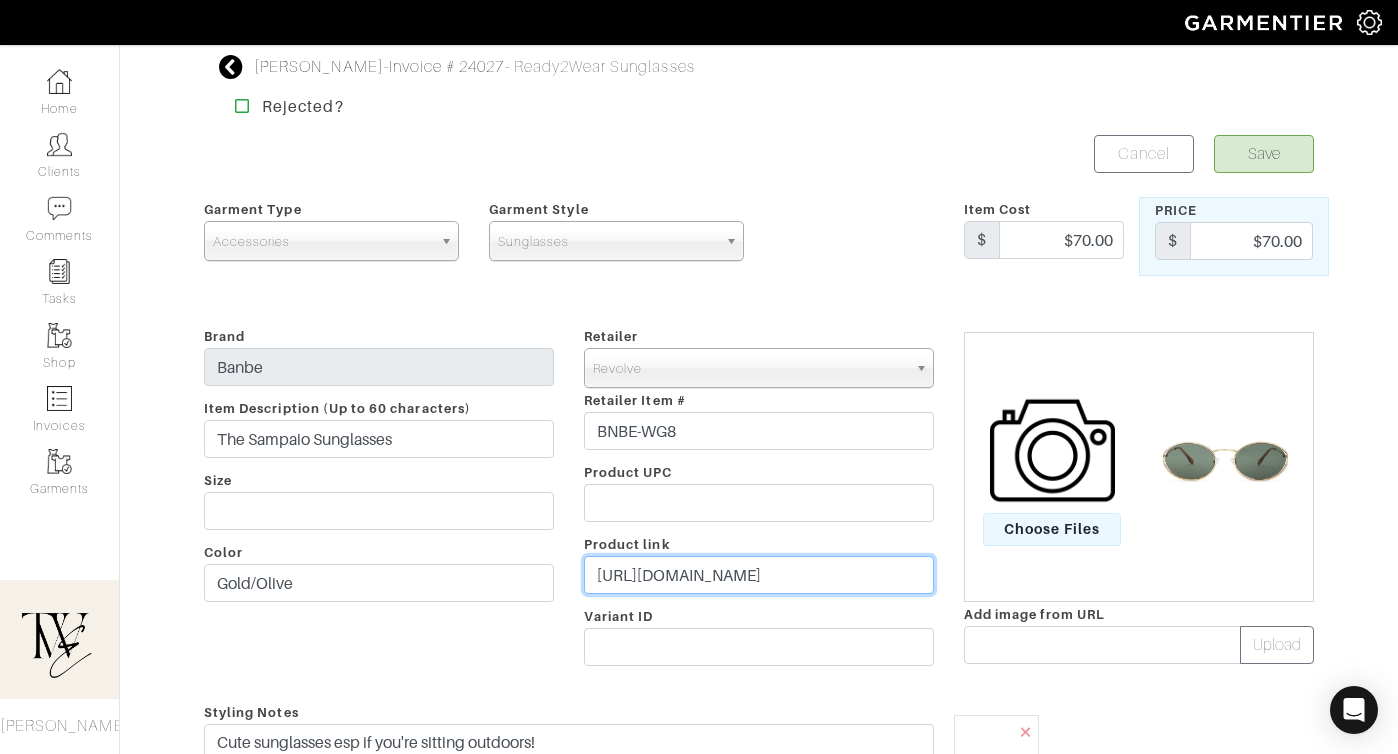 click on "https://rvlv.me/yrqhqj" at bounding box center [759, 575] 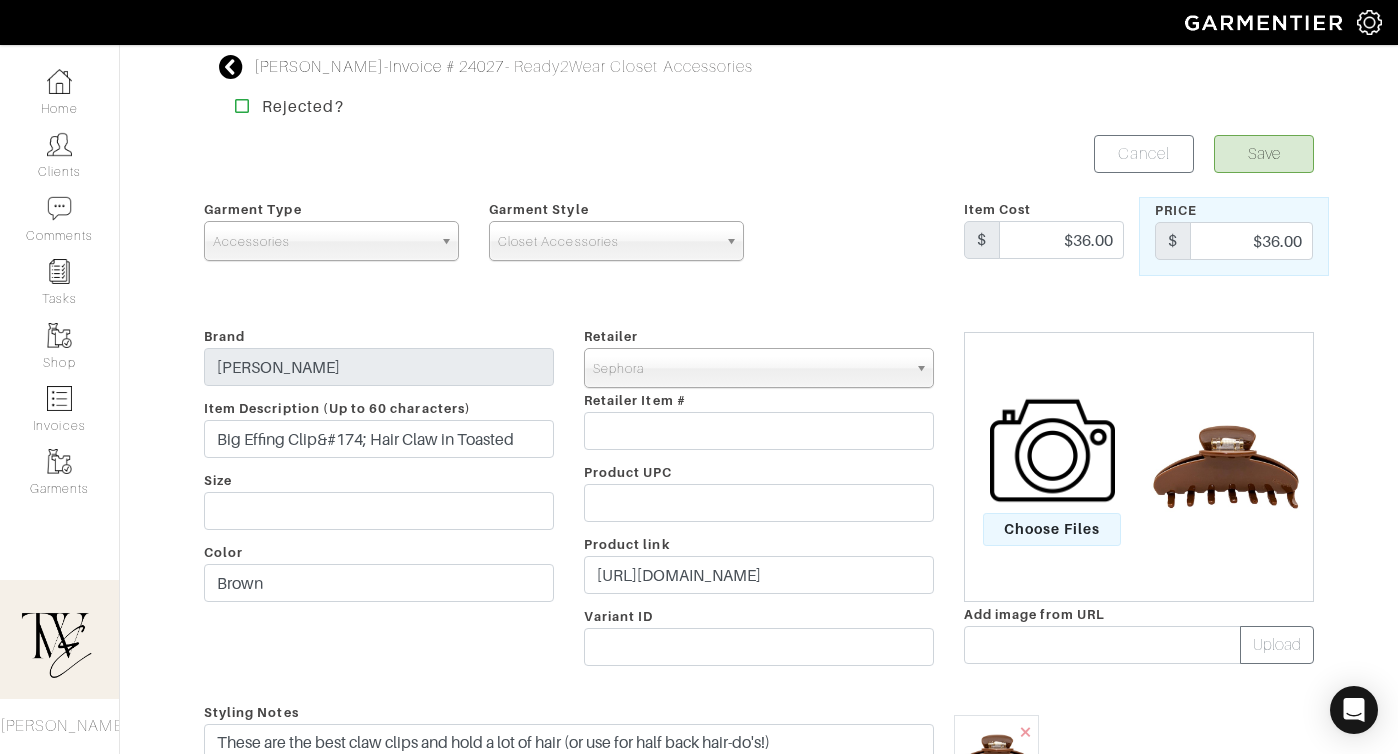 scroll, scrollTop: 0, scrollLeft: 0, axis: both 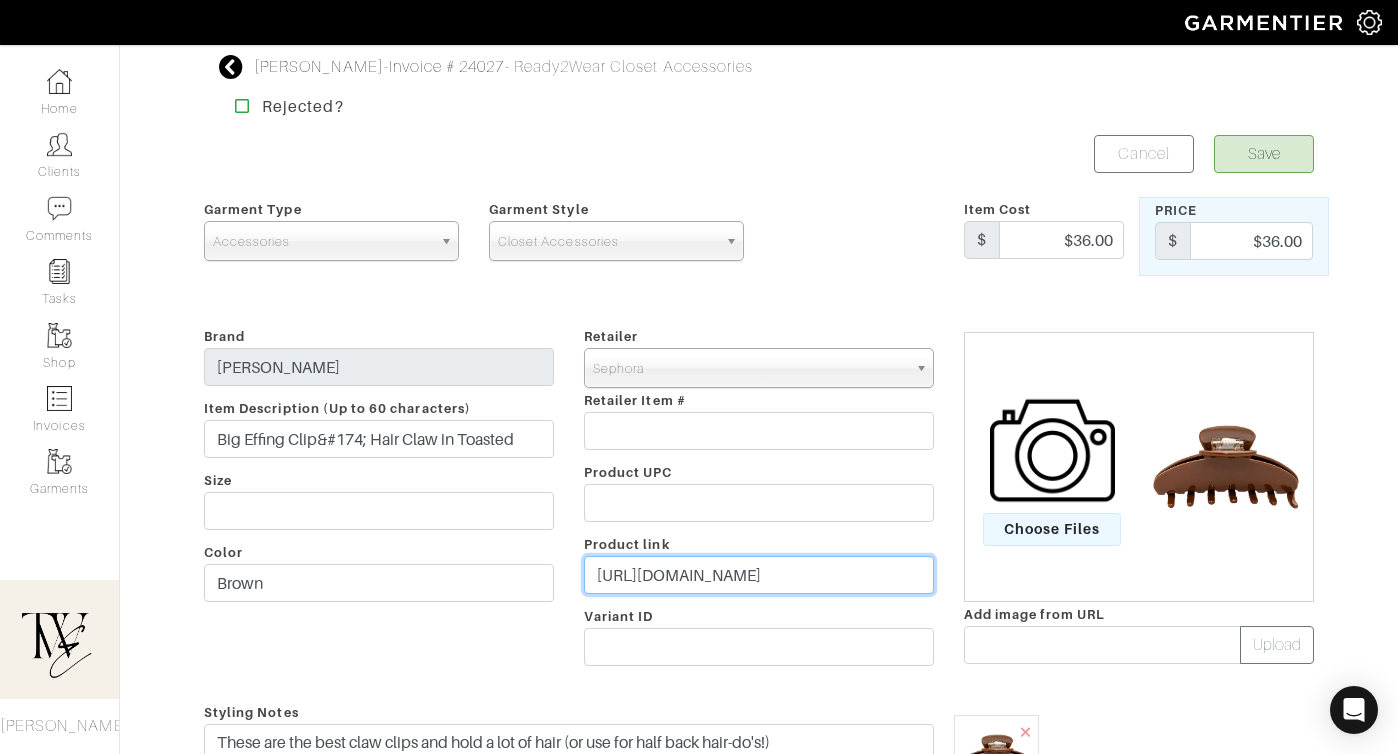drag, startPoint x: 841, startPoint y: 572, endPoint x: 571, endPoint y: 563, distance: 270.14996 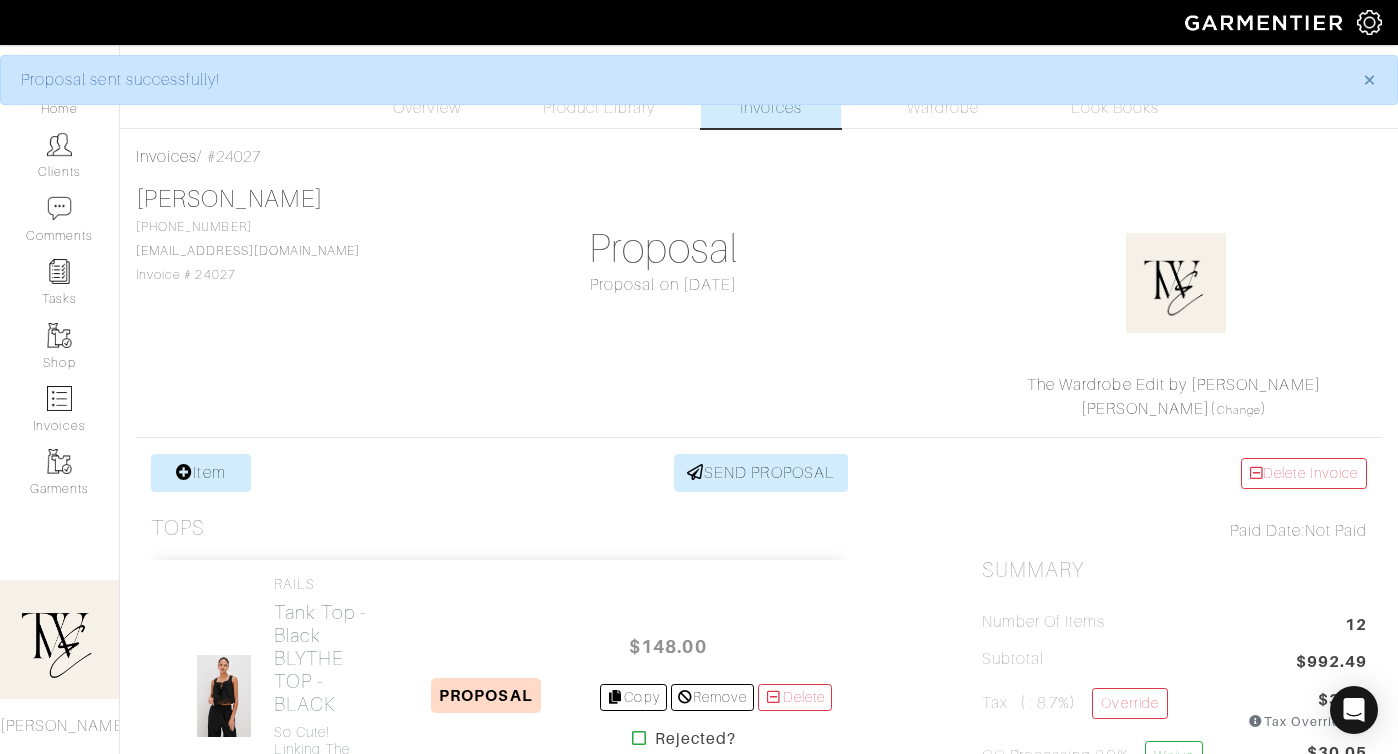 scroll, scrollTop: 0, scrollLeft: 0, axis: both 